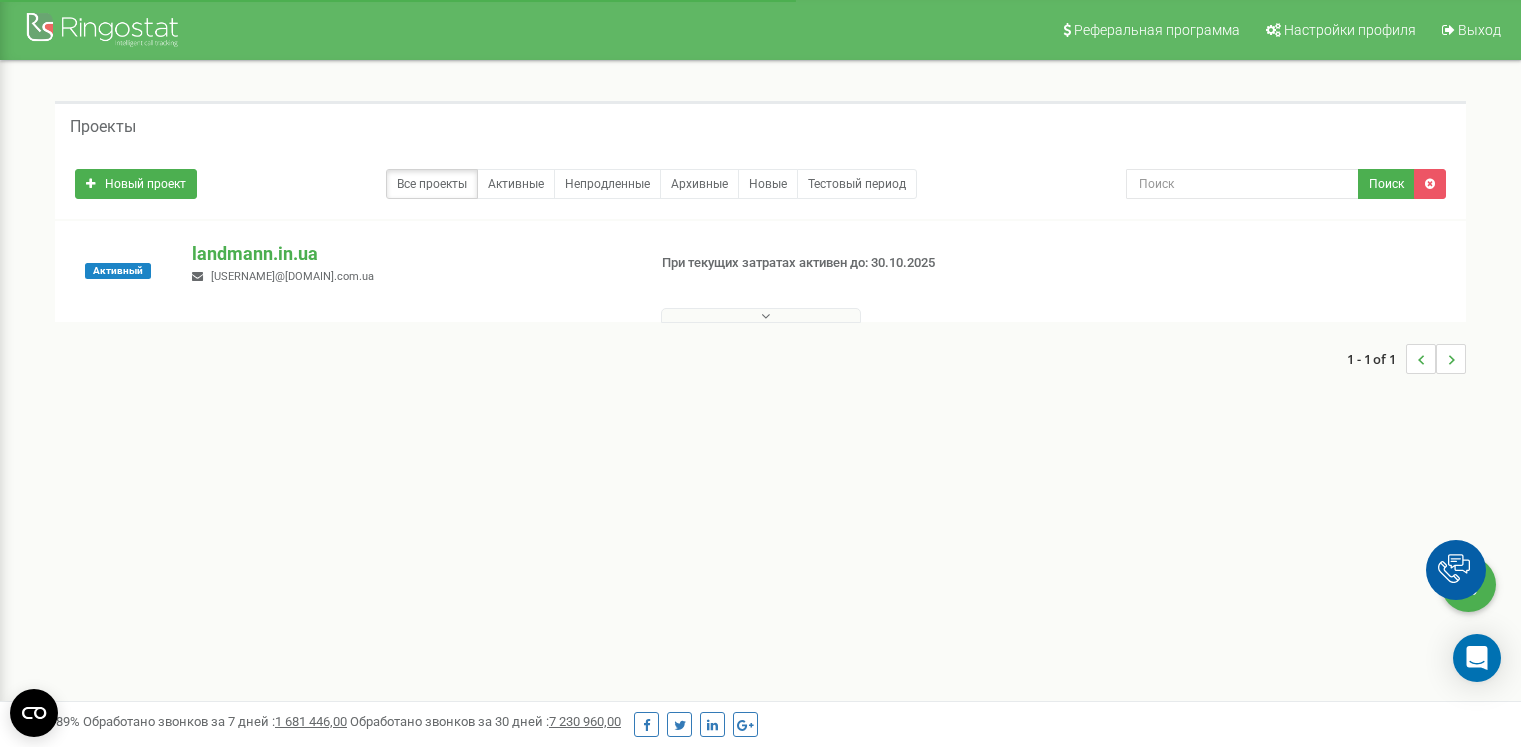 scroll, scrollTop: 0, scrollLeft: 0, axis: both 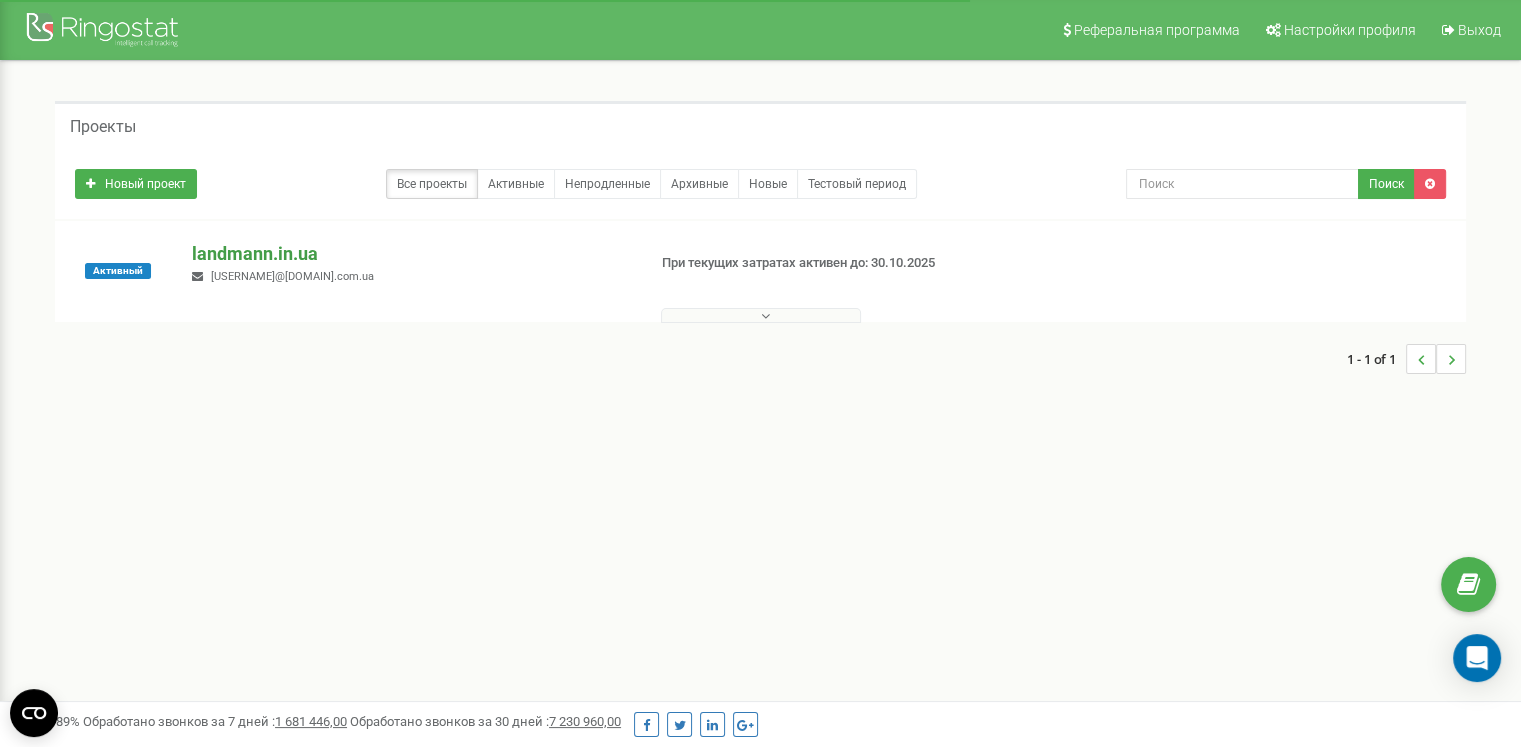click on "landmann.in.ua" at bounding box center (410, 254) 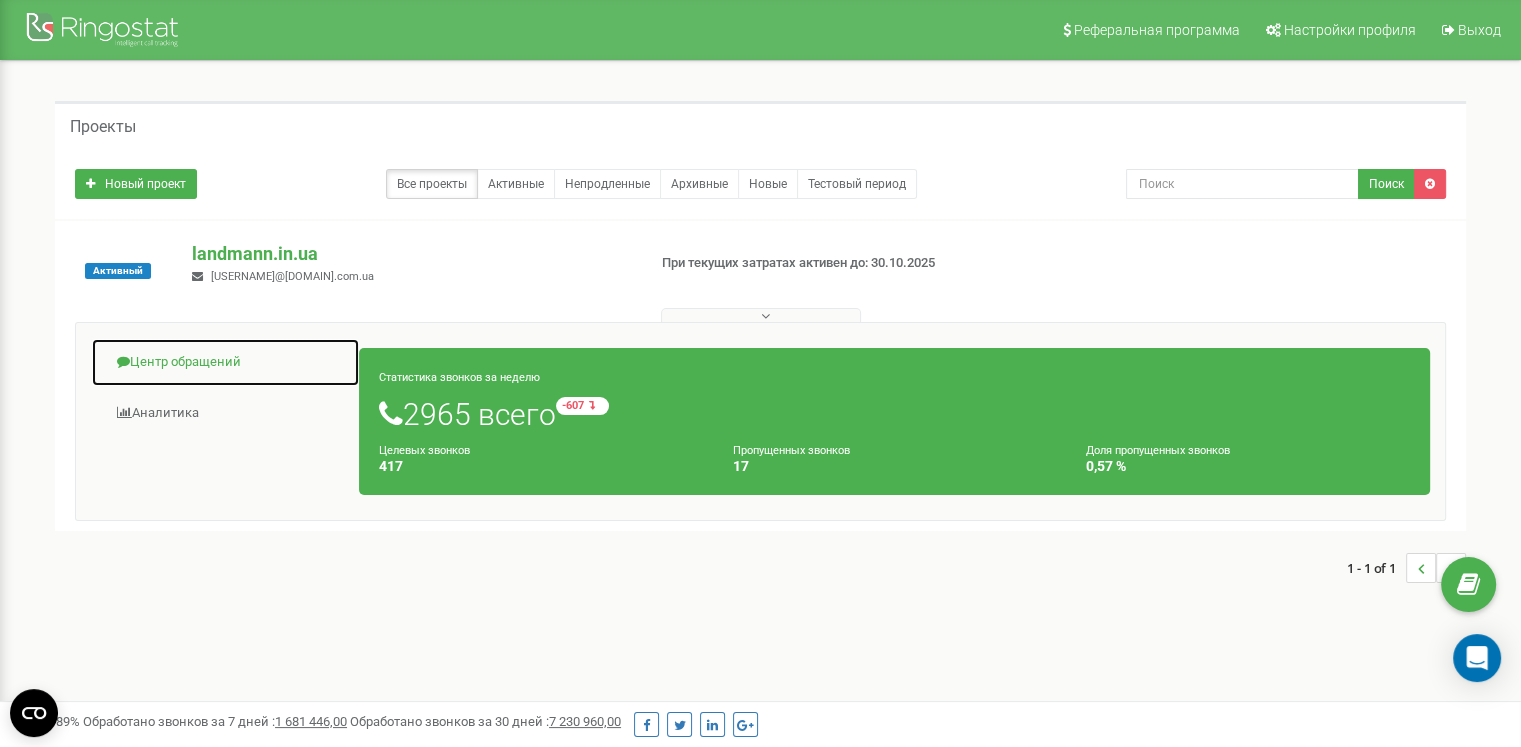 click on "Центр обращений" at bounding box center [225, 362] 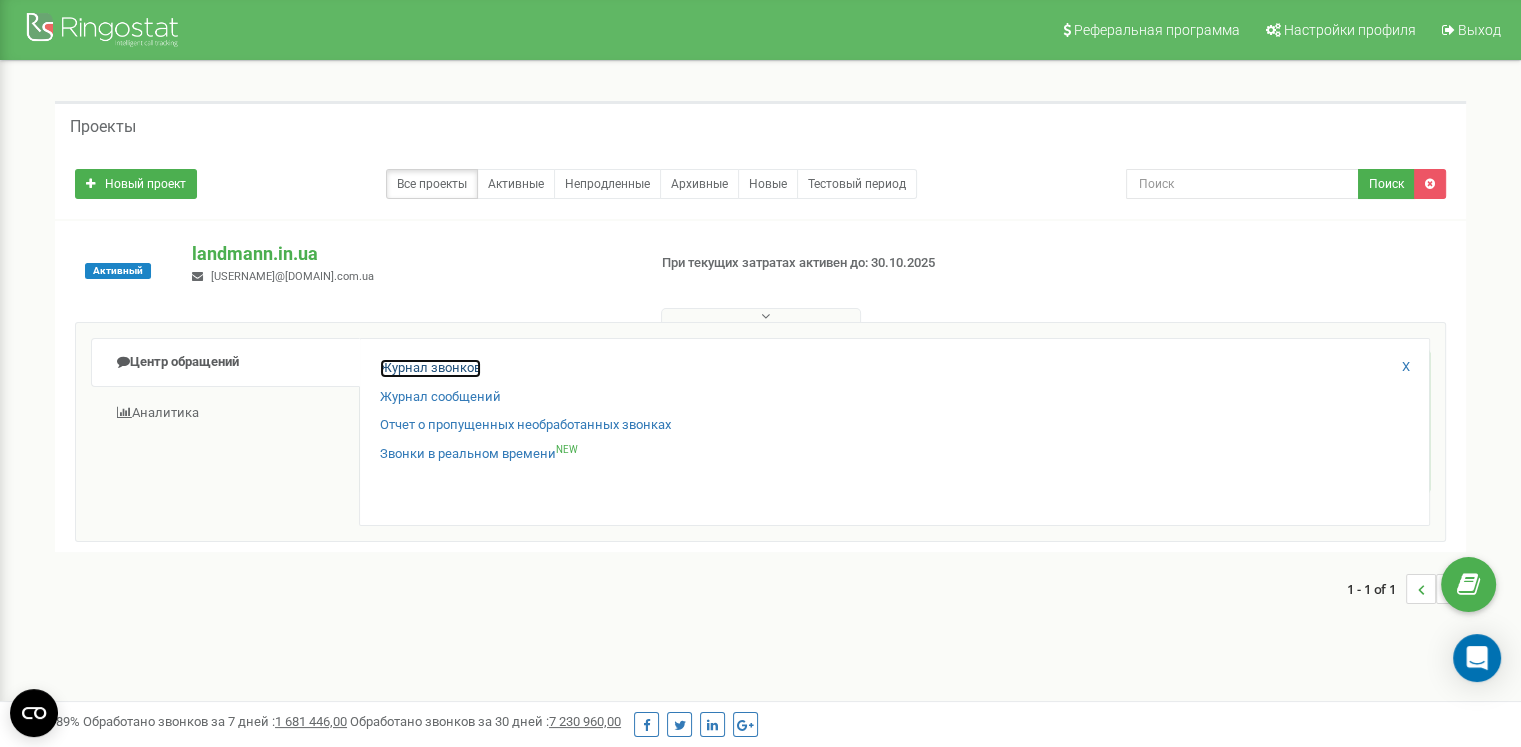 click on "Журнал звонков" at bounding box center (430, 368) 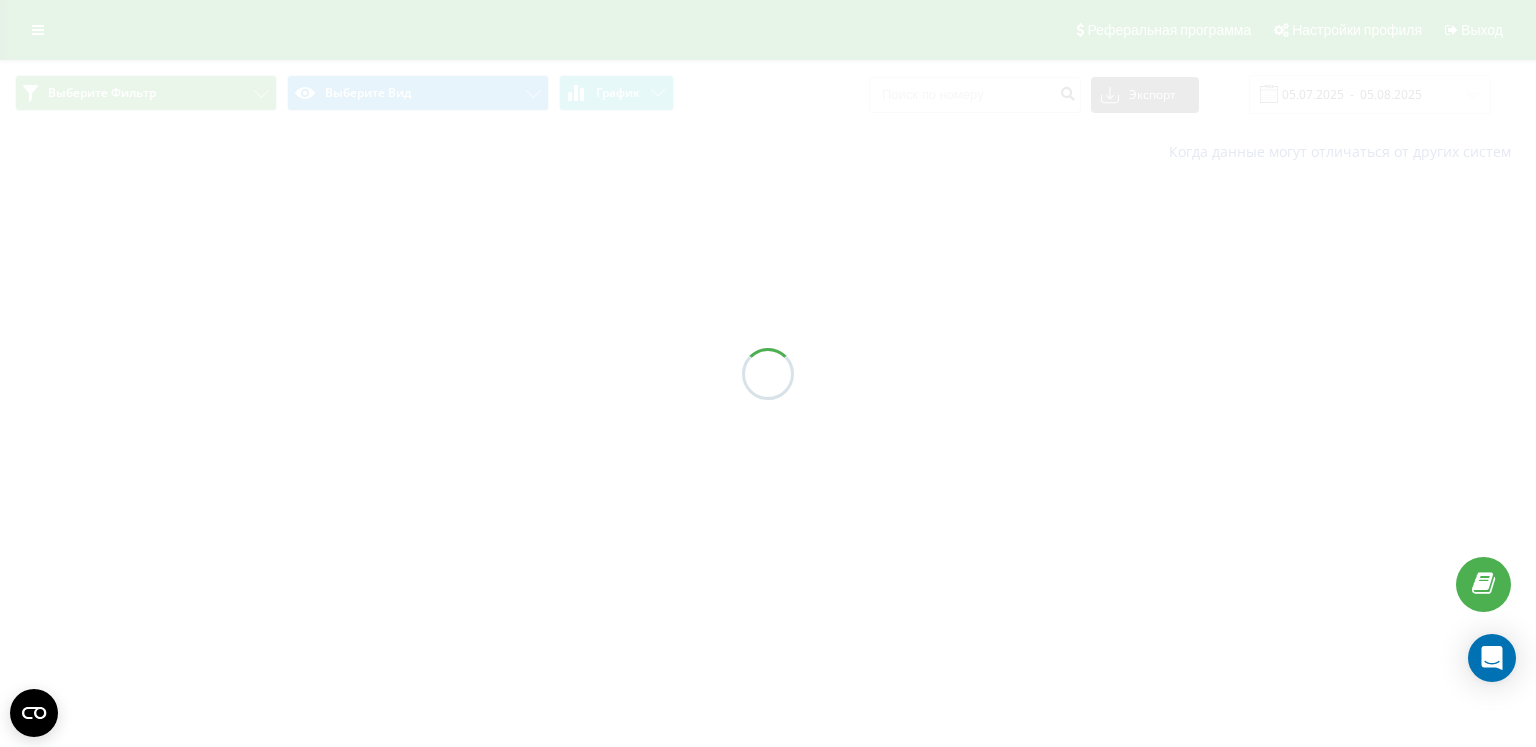 scroll, scrollTop: 0, scrollLeft: 0, axis: both 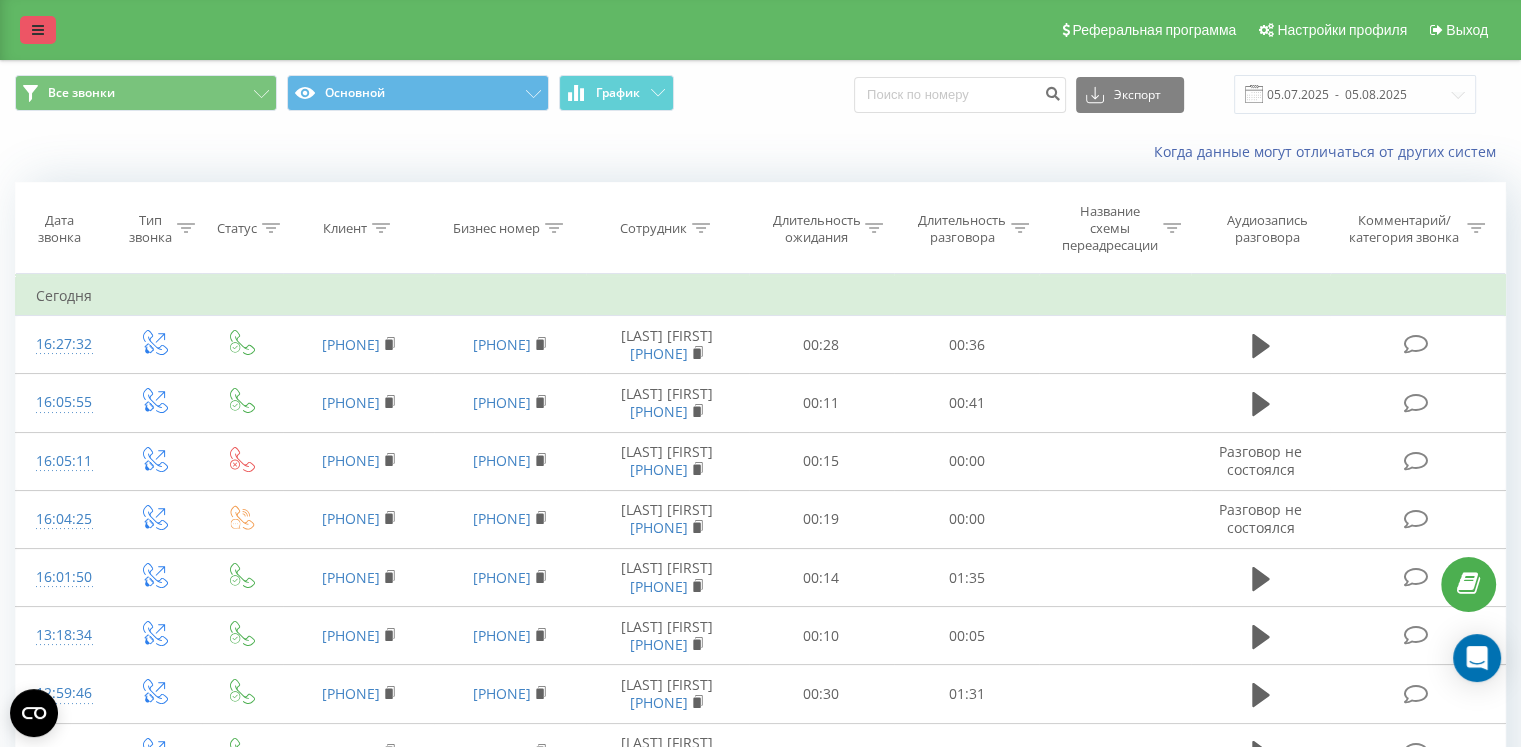 click at bounding box center (38, 30) 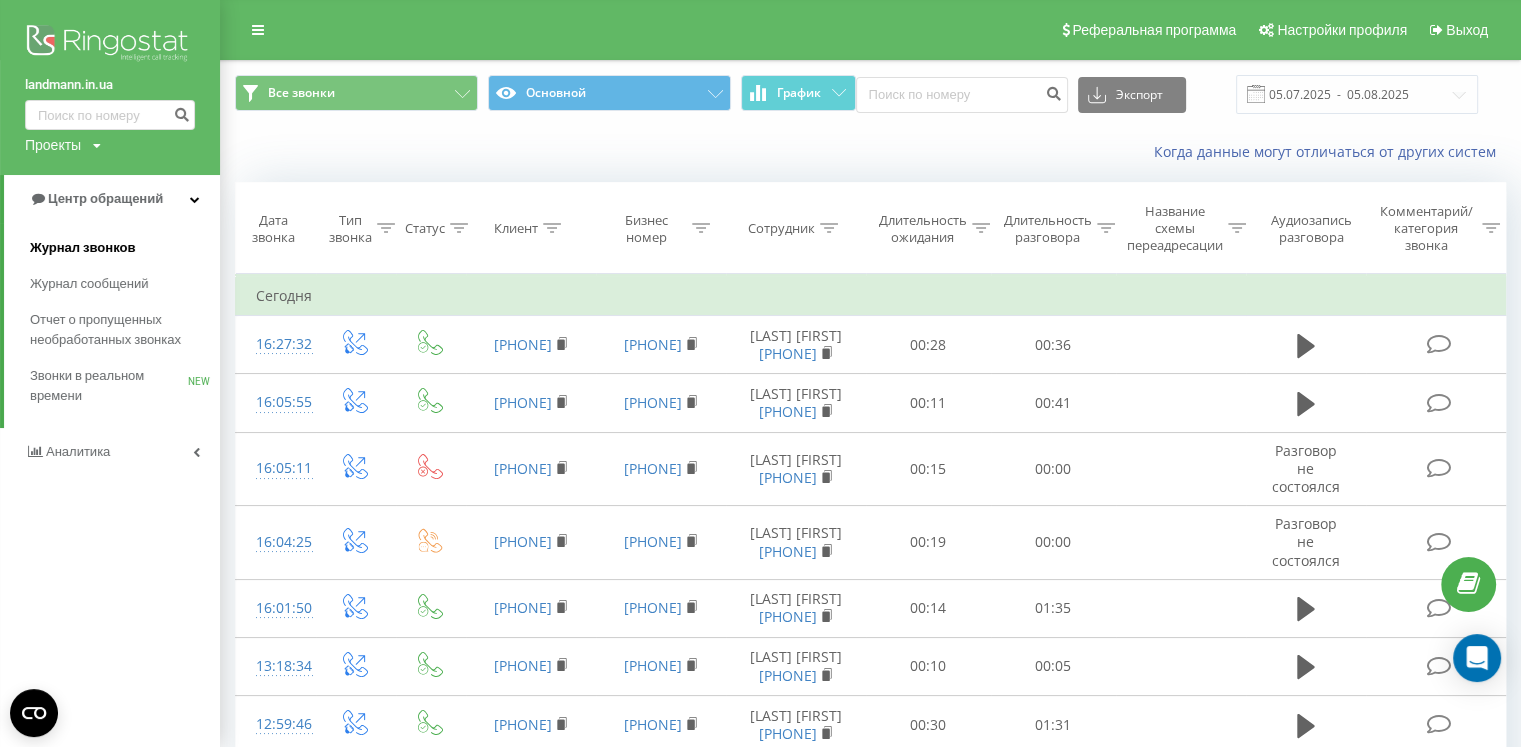 click on "Журнал звонков" at bounding box center (82, 248) 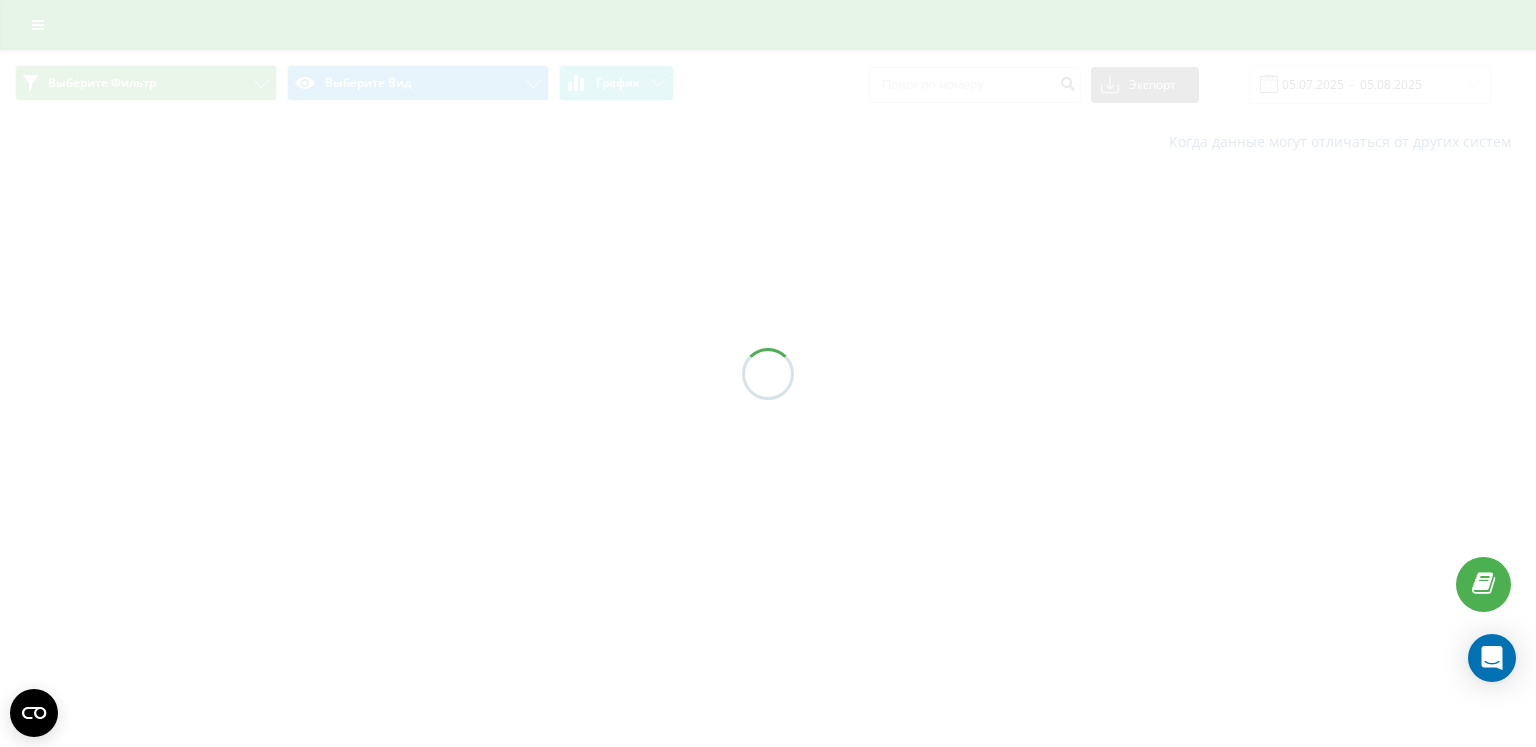 scroll, scrollTop: 0, scrollLeft: 0, axis: both 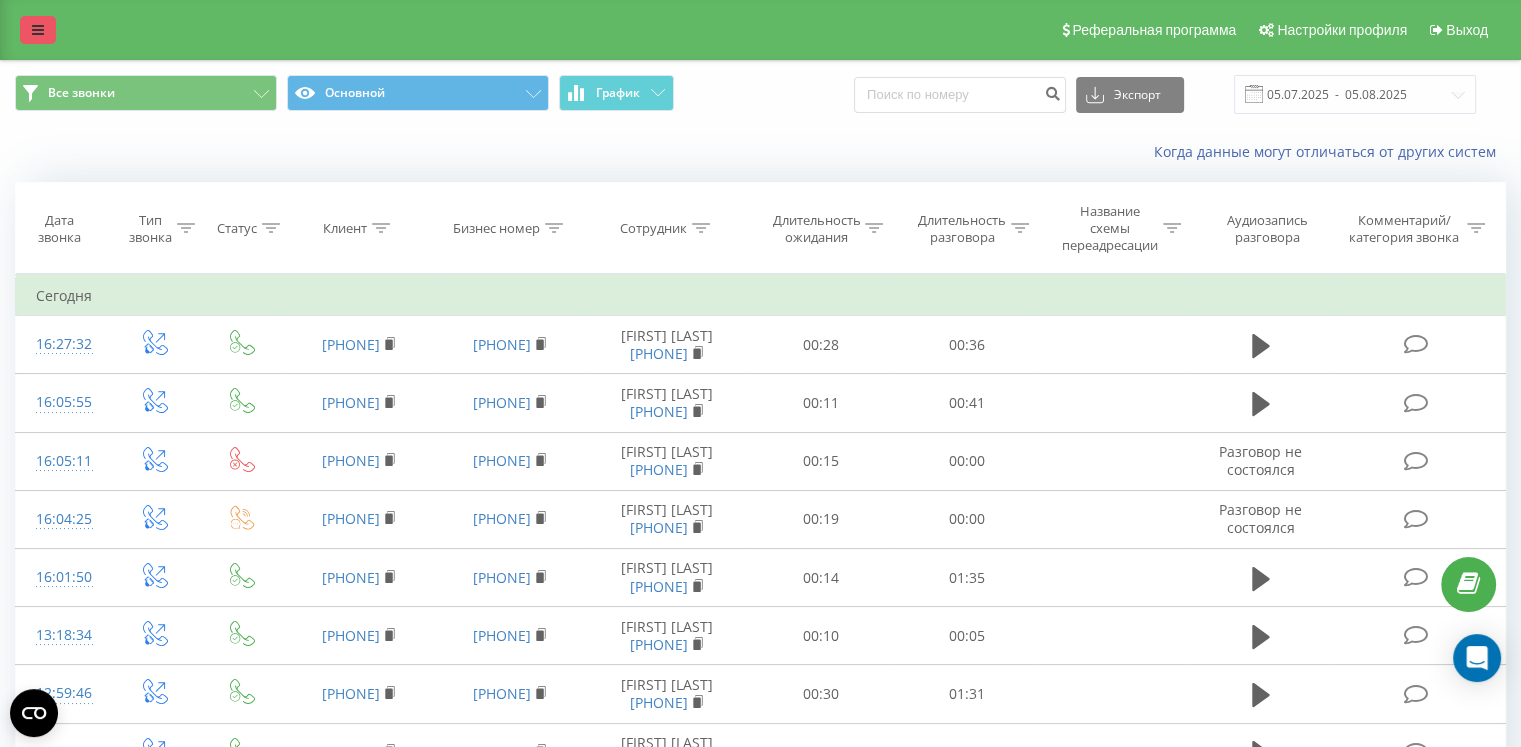 click at bounding box center (38, 30) 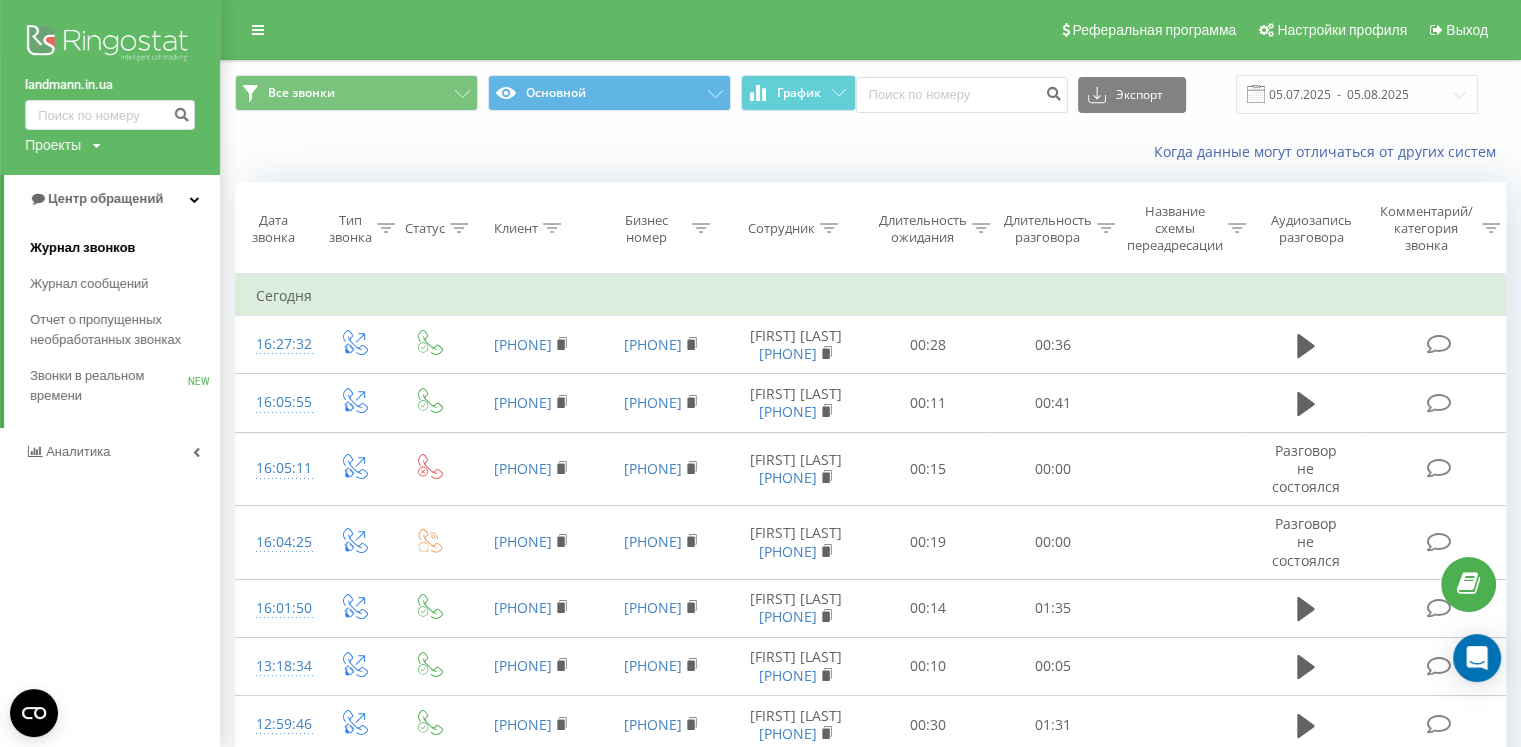 click on "Журнал звонков" at bounding box center (82, 248) 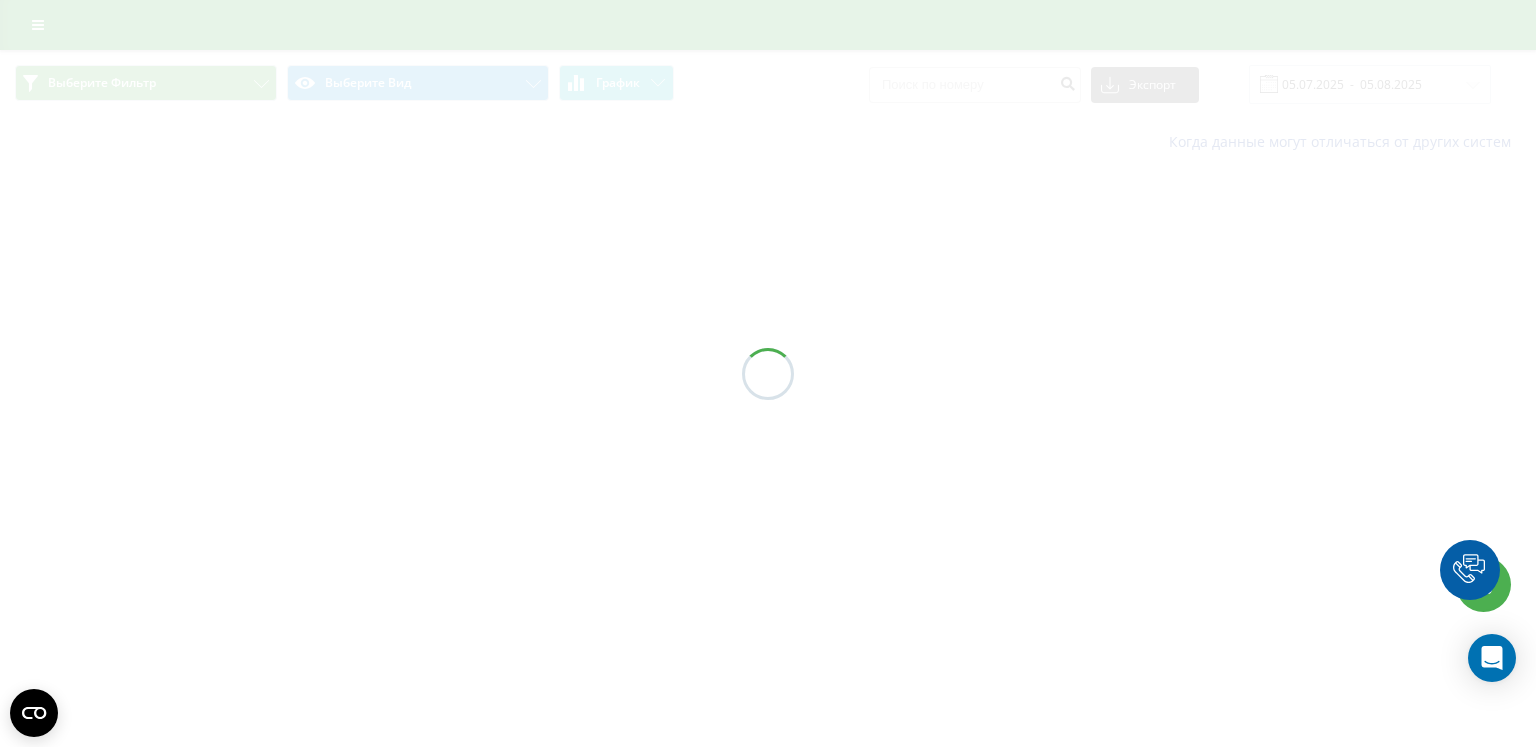 scroll, scrollTop: 0, scrollLeft: 0, axis: both 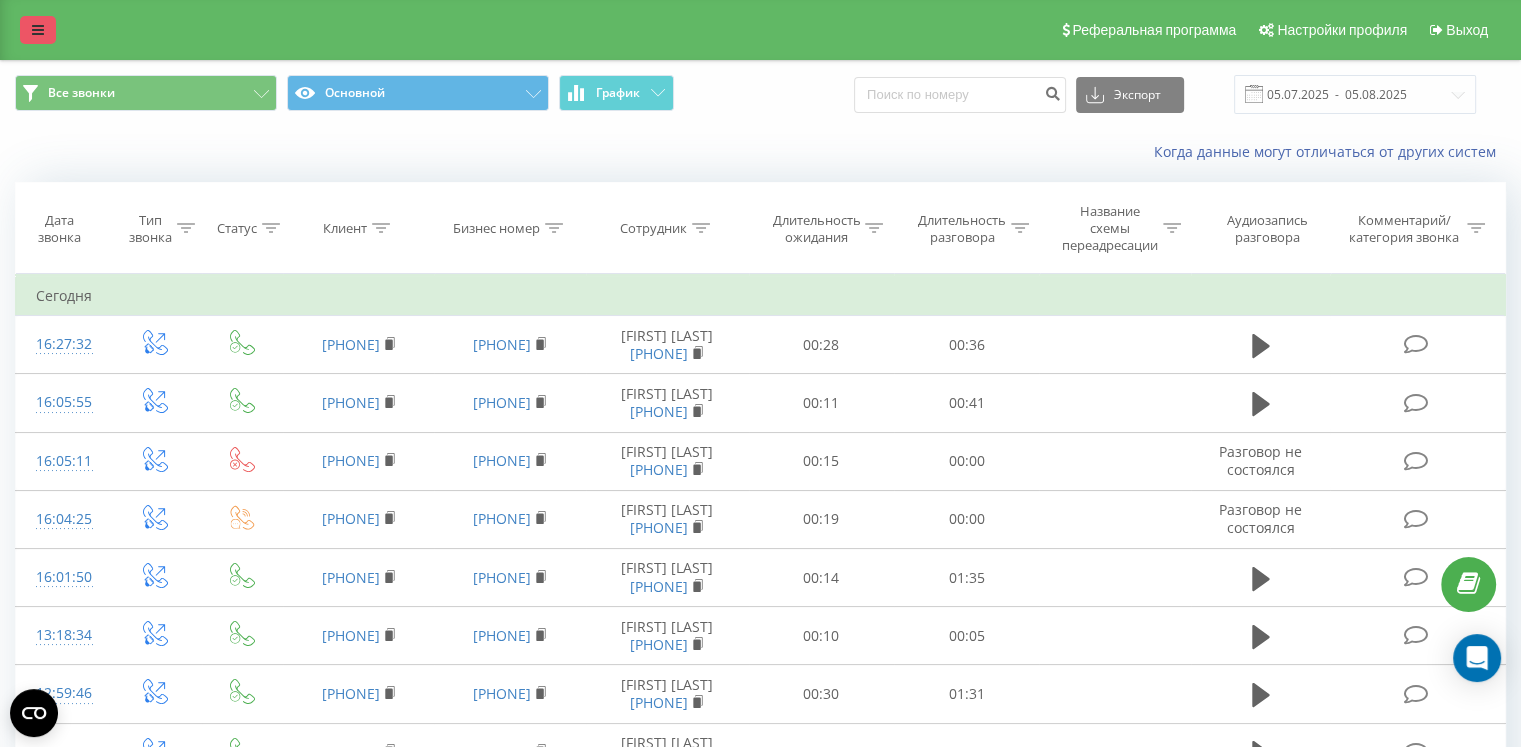 click at bounding box center (38, 30) 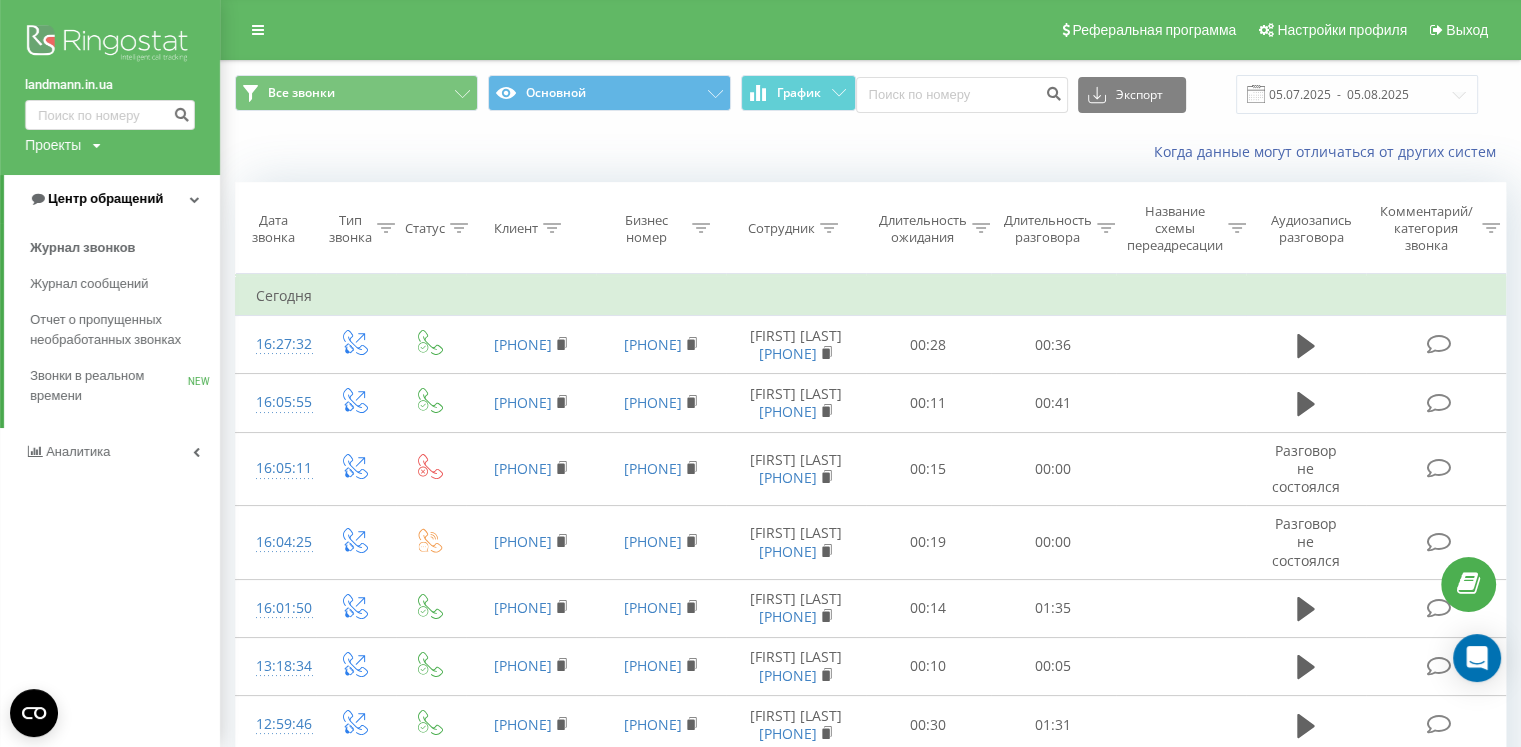click on "Центр обращений" at bounding box center (112, 199) 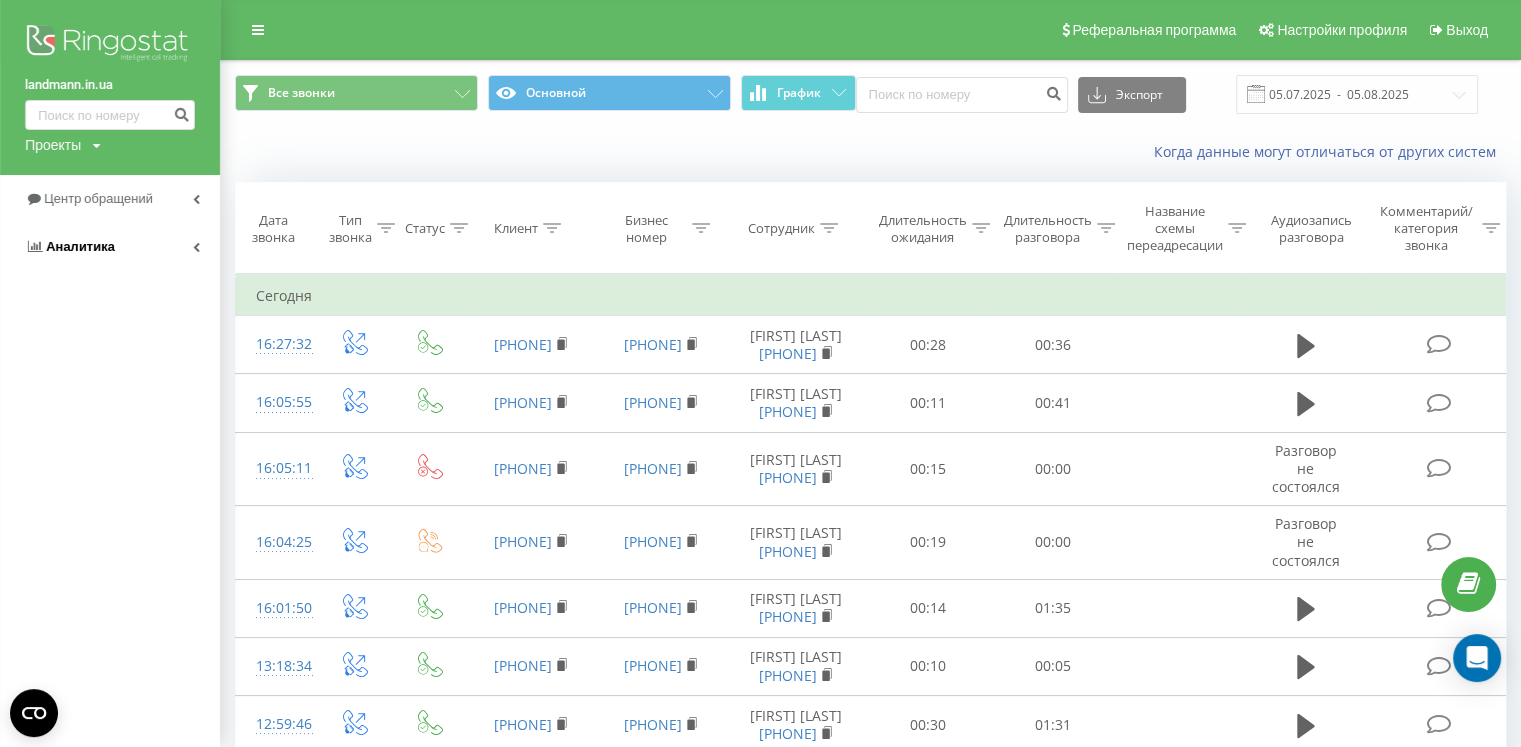 click on "Аналитика" at bounding box center (80, 246) 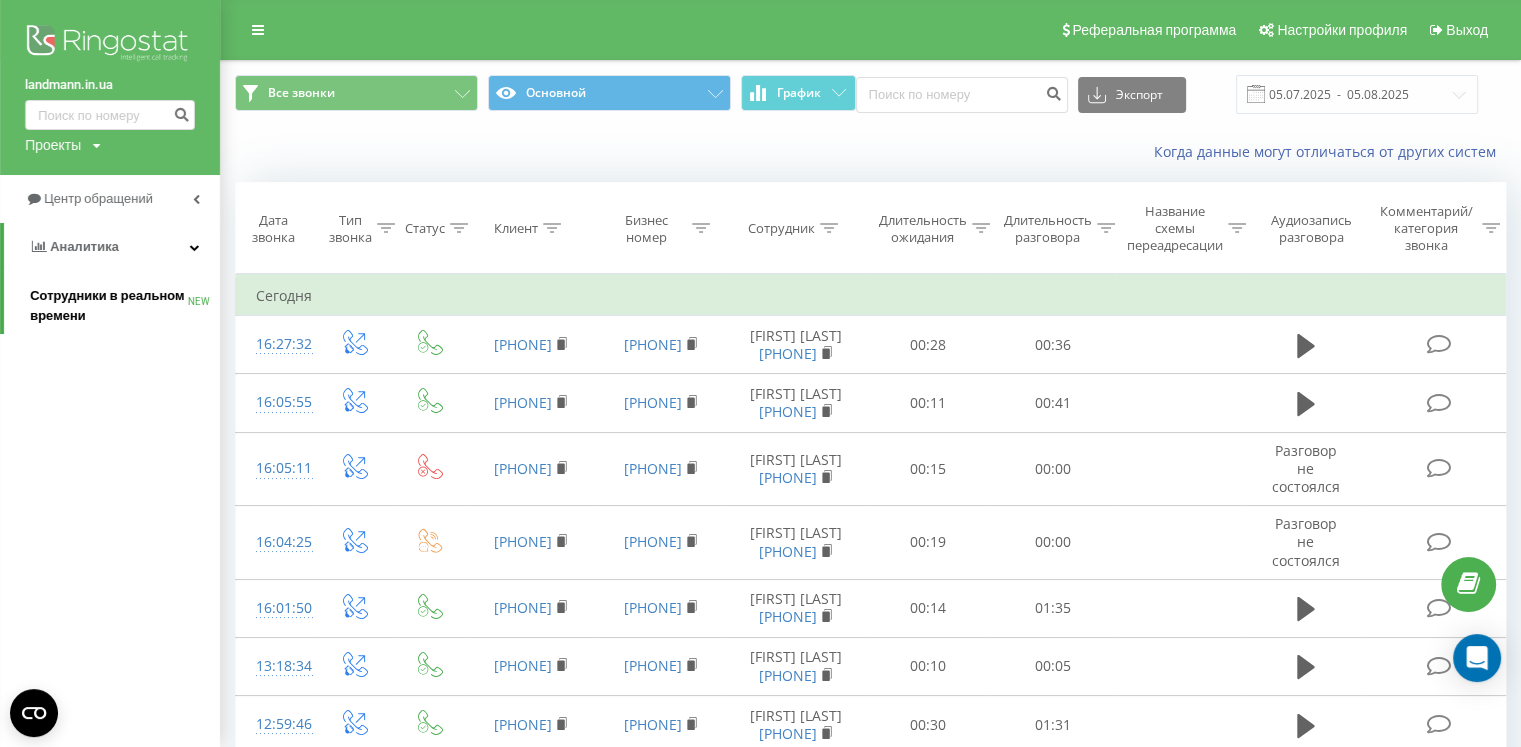 click on "Сотрудники в реальном времени" at bounding box center (109, 306) 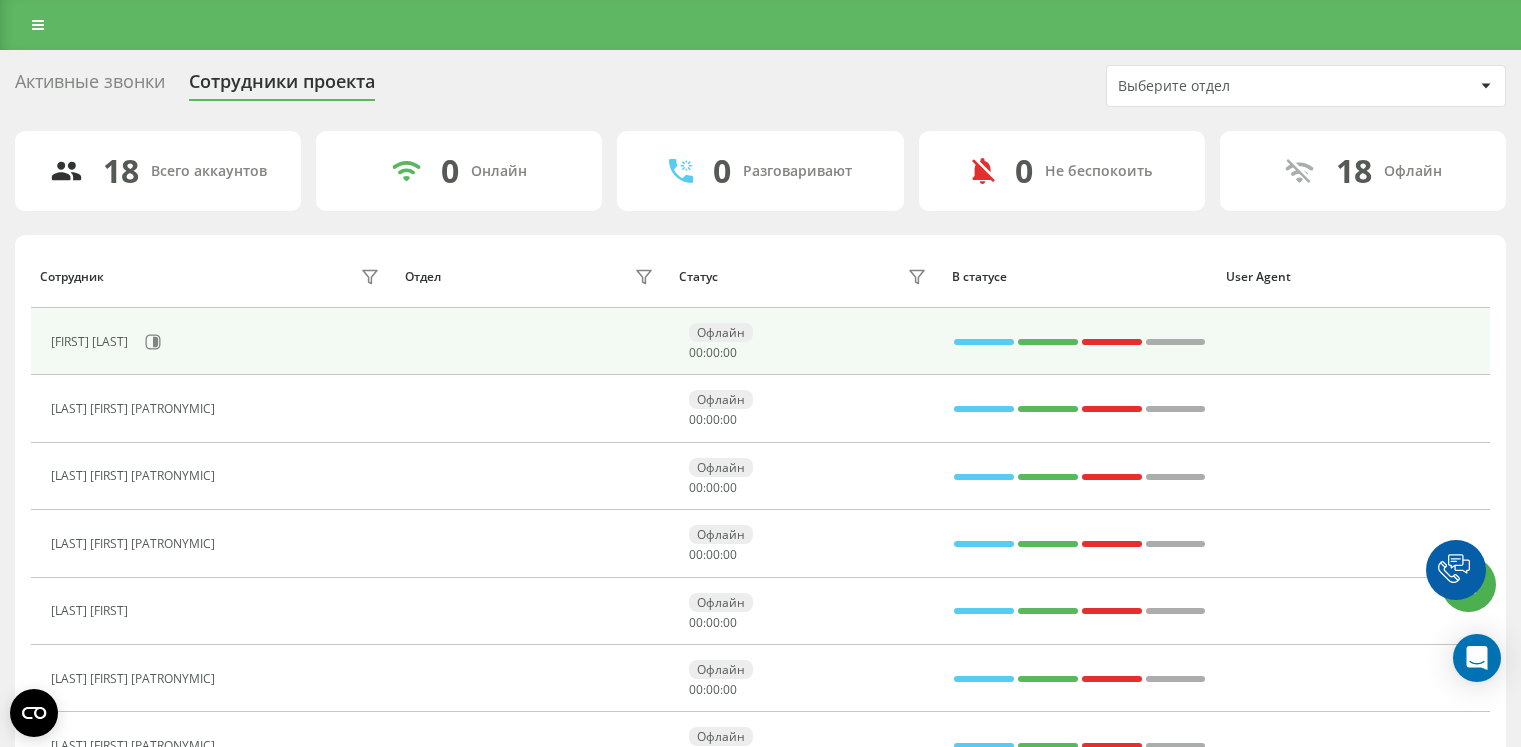 scroll, scrollTop: 0, scrollLeft: 0, axis: both 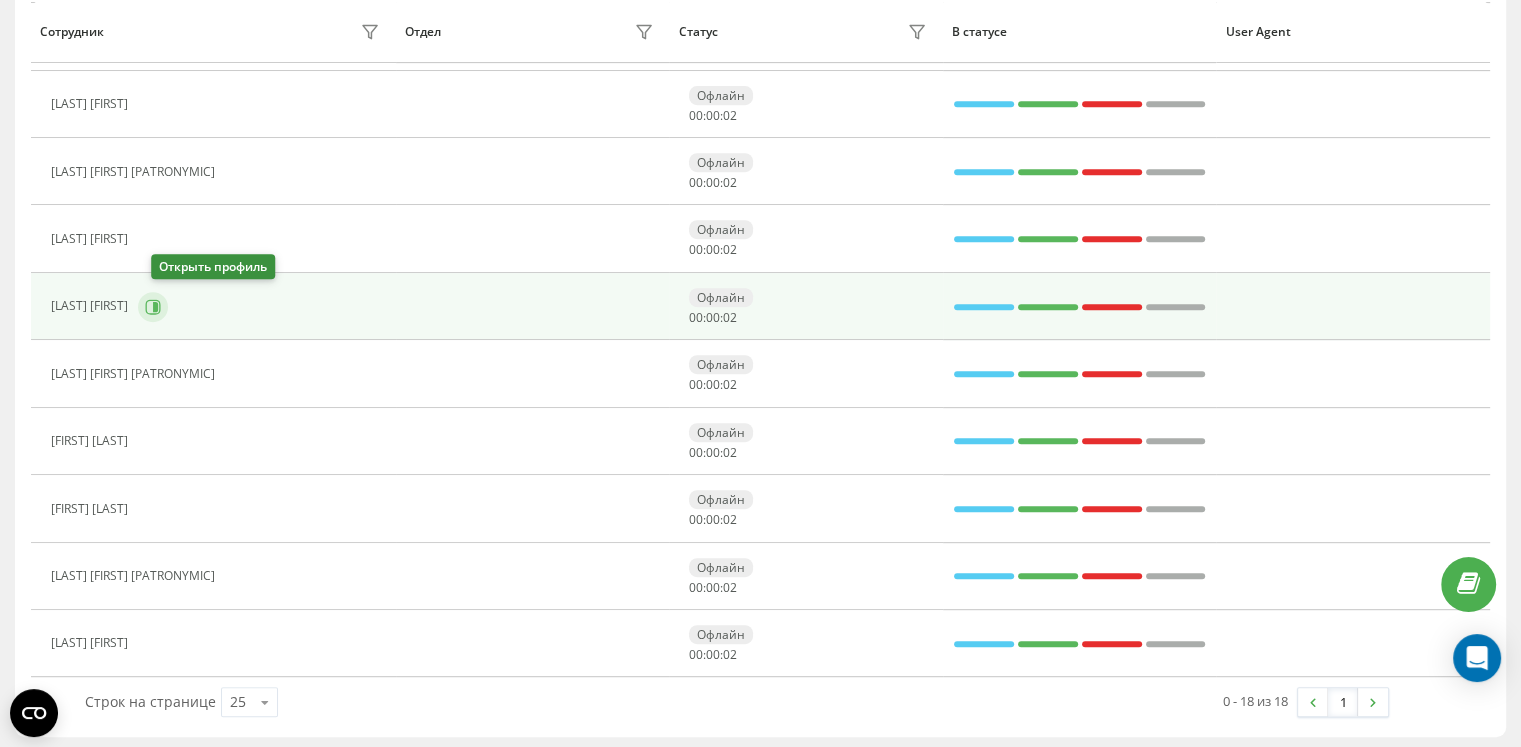 click 